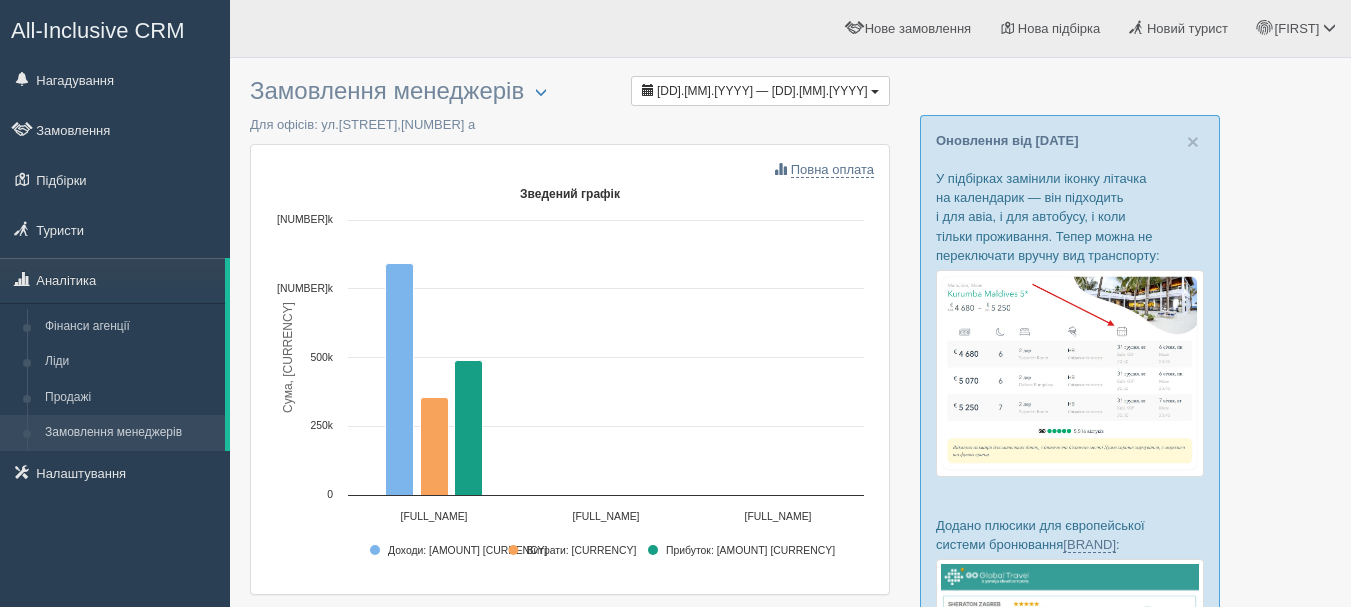 scroll, scrollTop: 0, scrollLeft: 0, axis: both 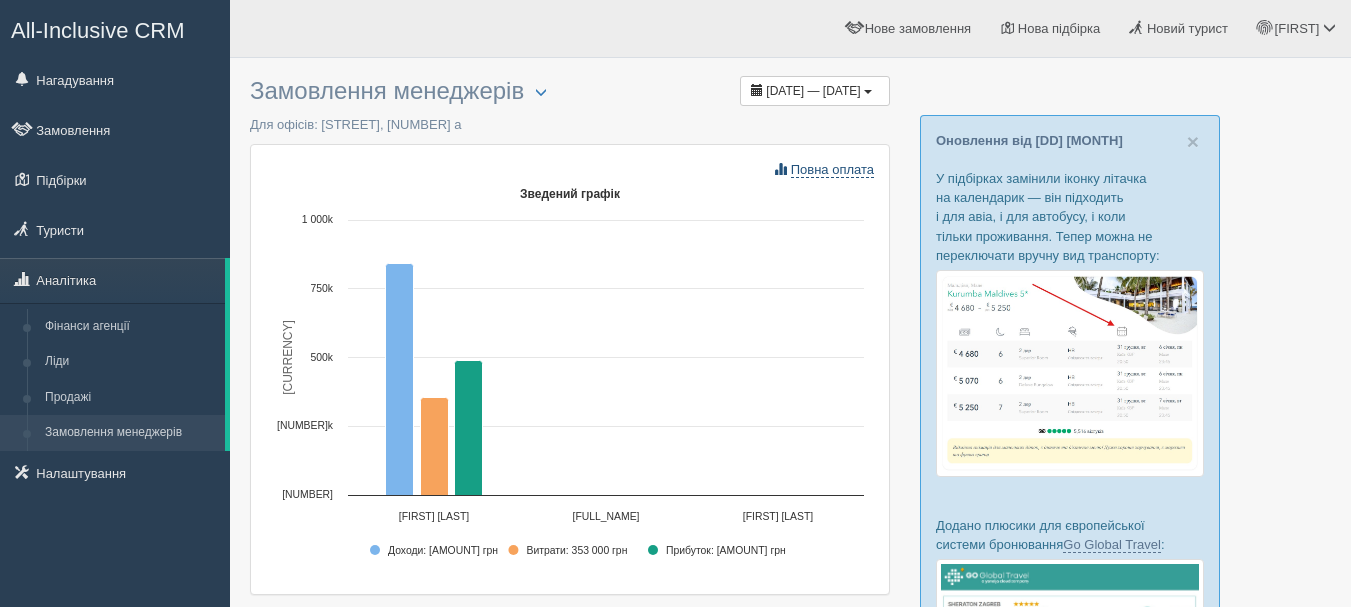 click on "Повна оплата" at bounding box center (832, 170) 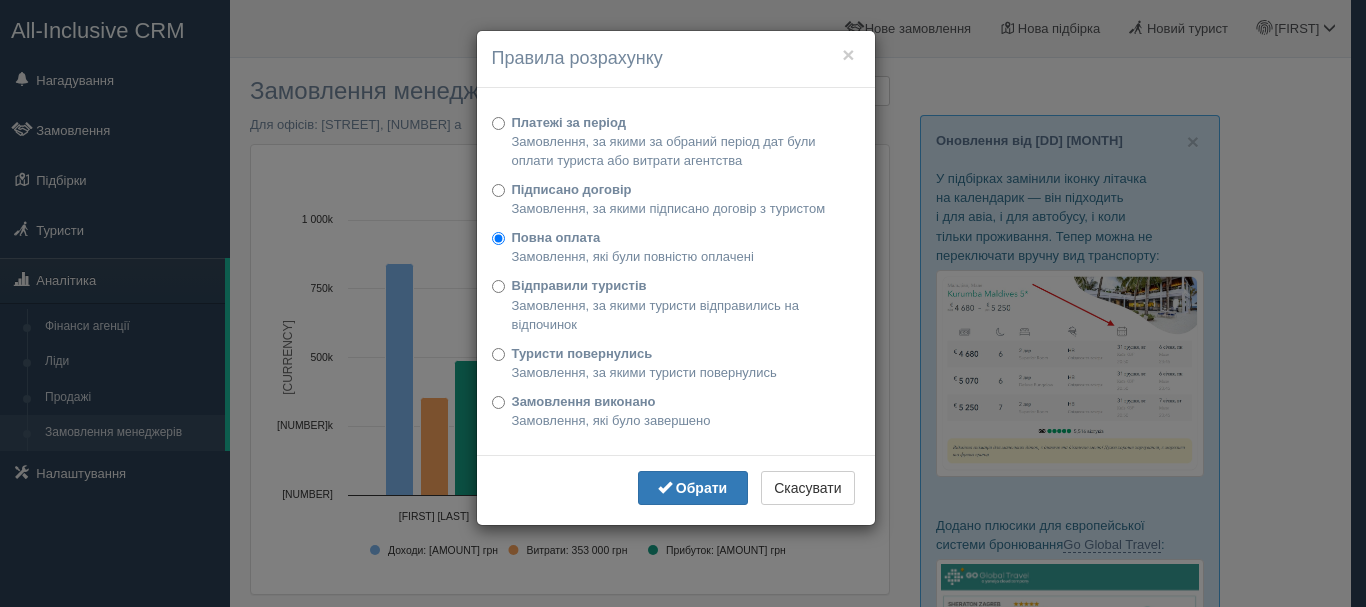click on "Замовлення, за якими підписано договір з туристом" at bounding box center (683, 303) 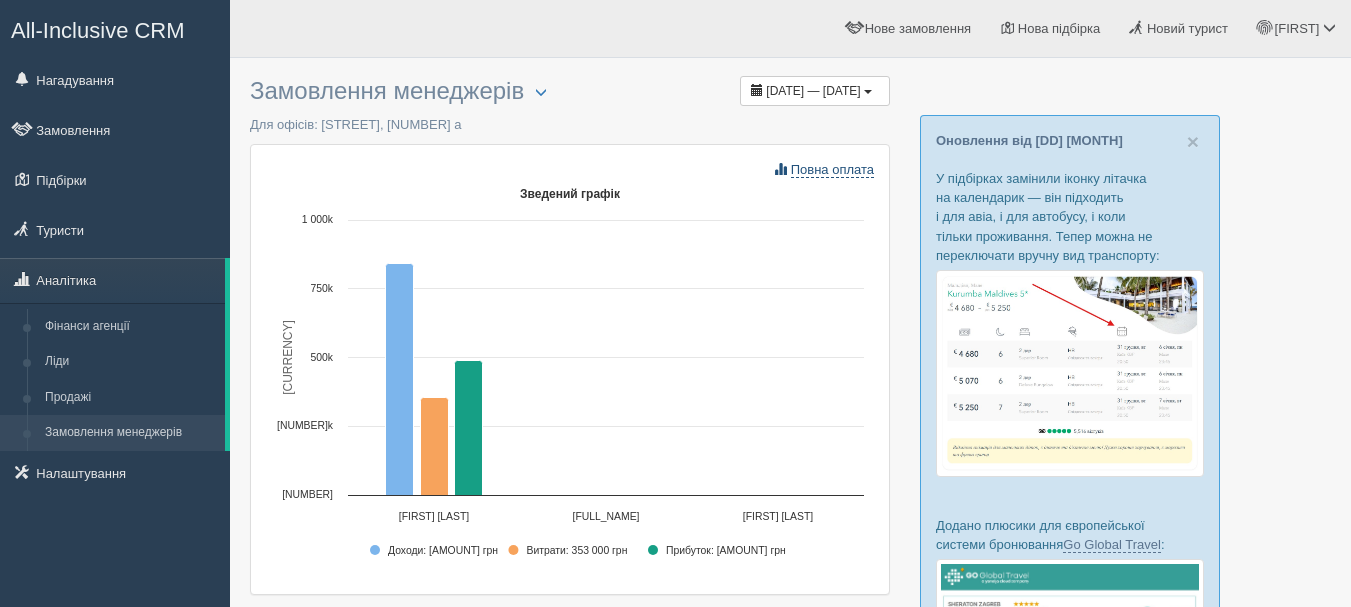 click on "Повна оплата" at bounding box center (832, 170) 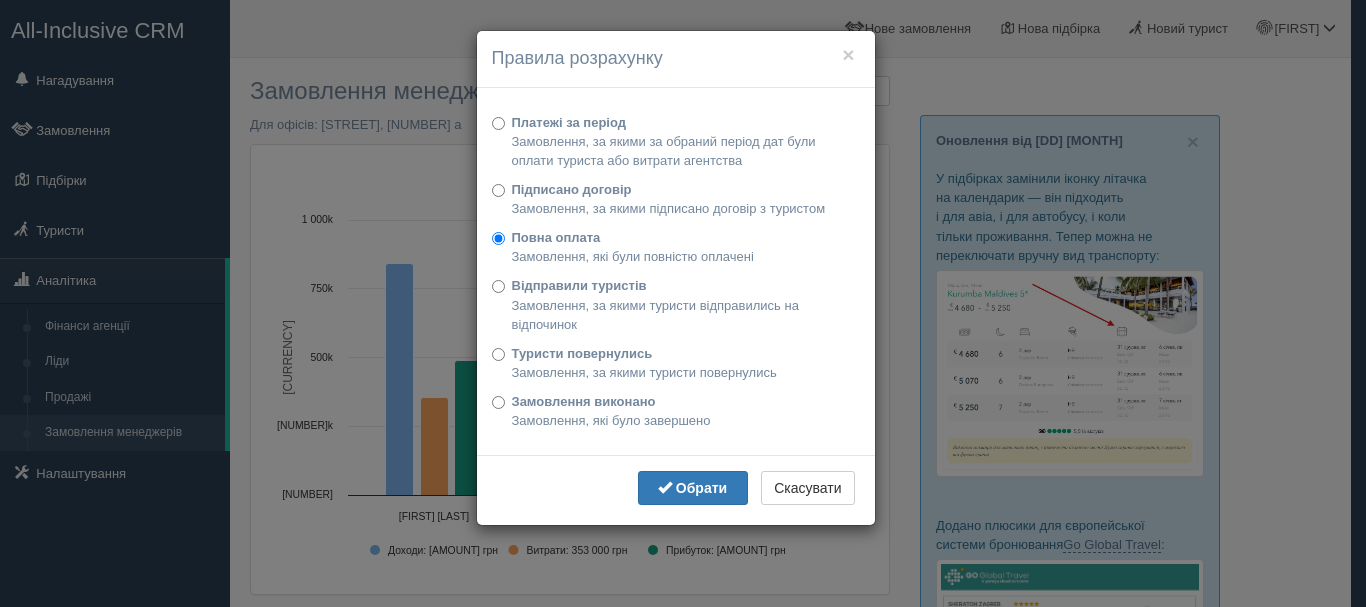 click on "Замовлення, за якими підписано договір з туристом" at bounding box center [683, 303] 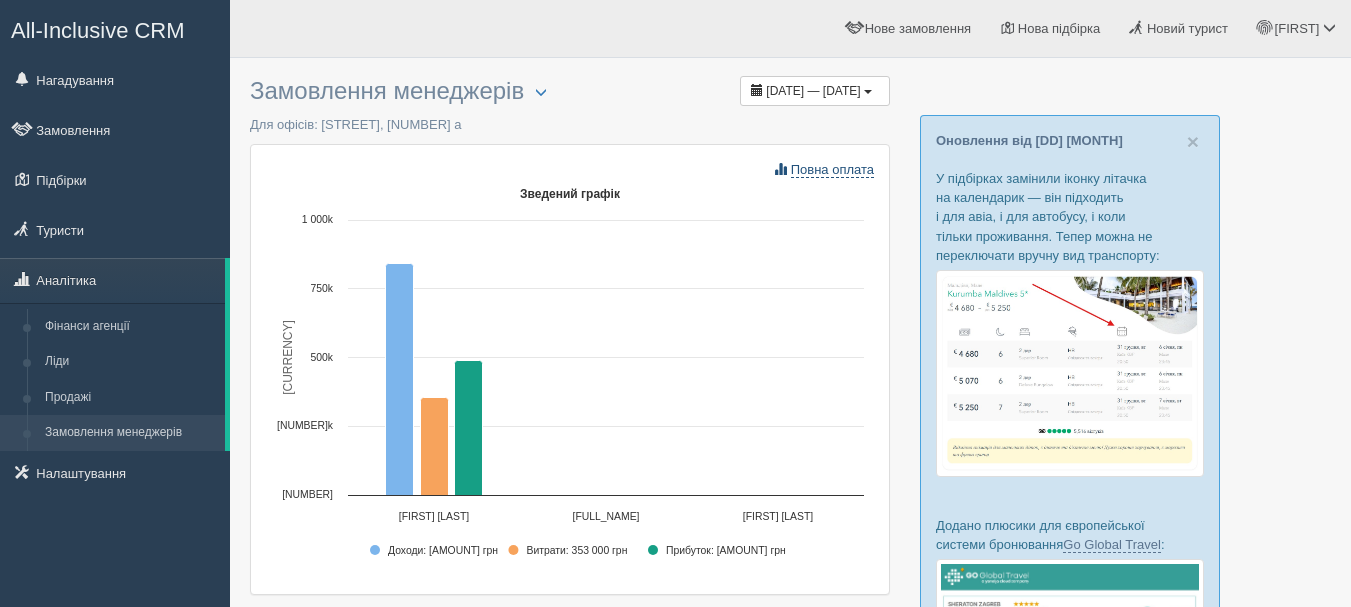 click on "Повна оплата" at bounding box center [832, 170] 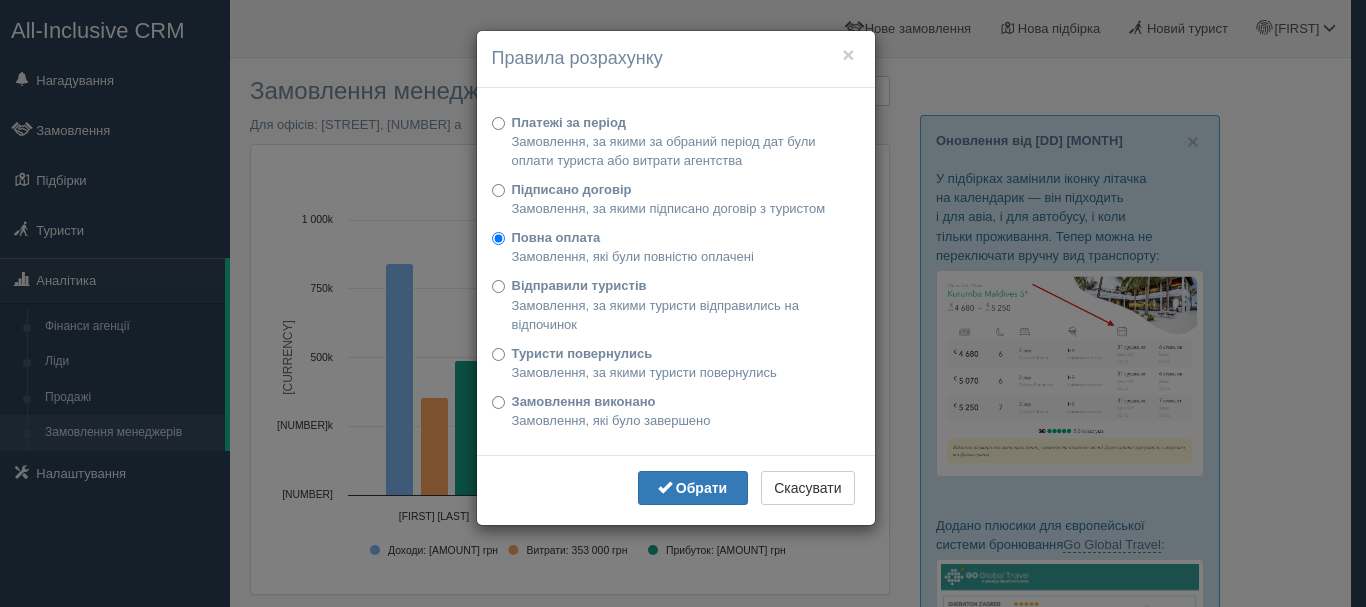click on "Відправили туристів
Замовлення, за якими туристи відправились на відпочинок" at bounding box center (676, 141) 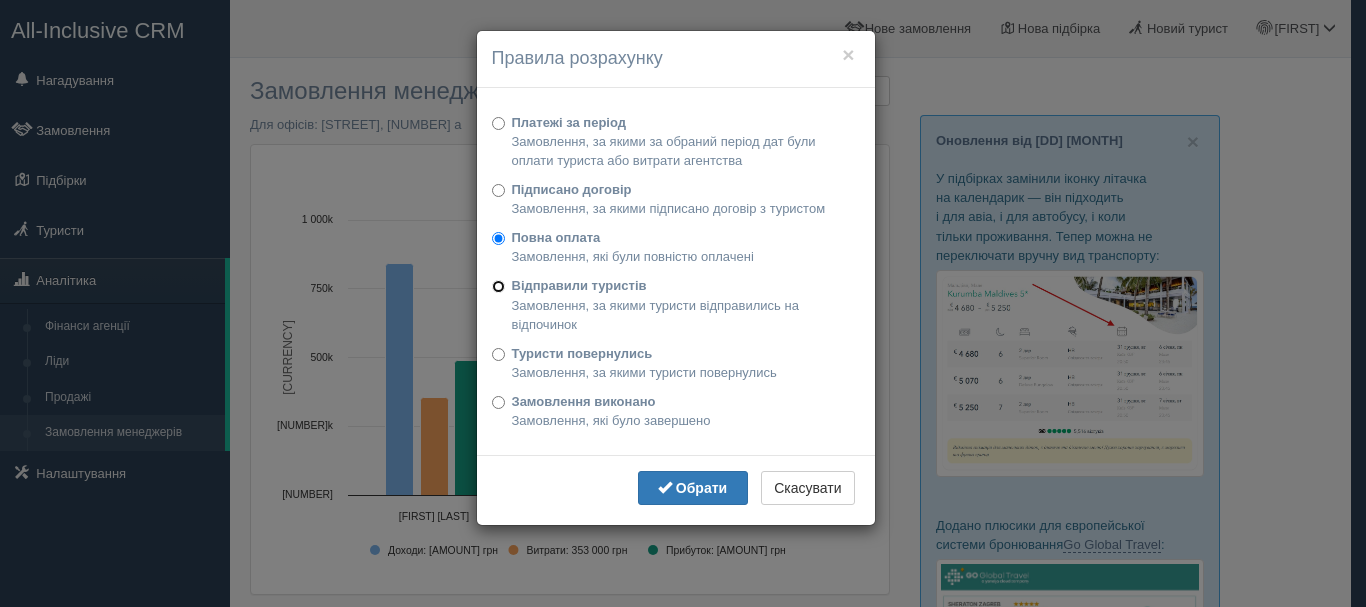 click on "Відправили туристів
Замовлення, за якими туристи відправились на відпочинок" at bounding box center (498, 123) 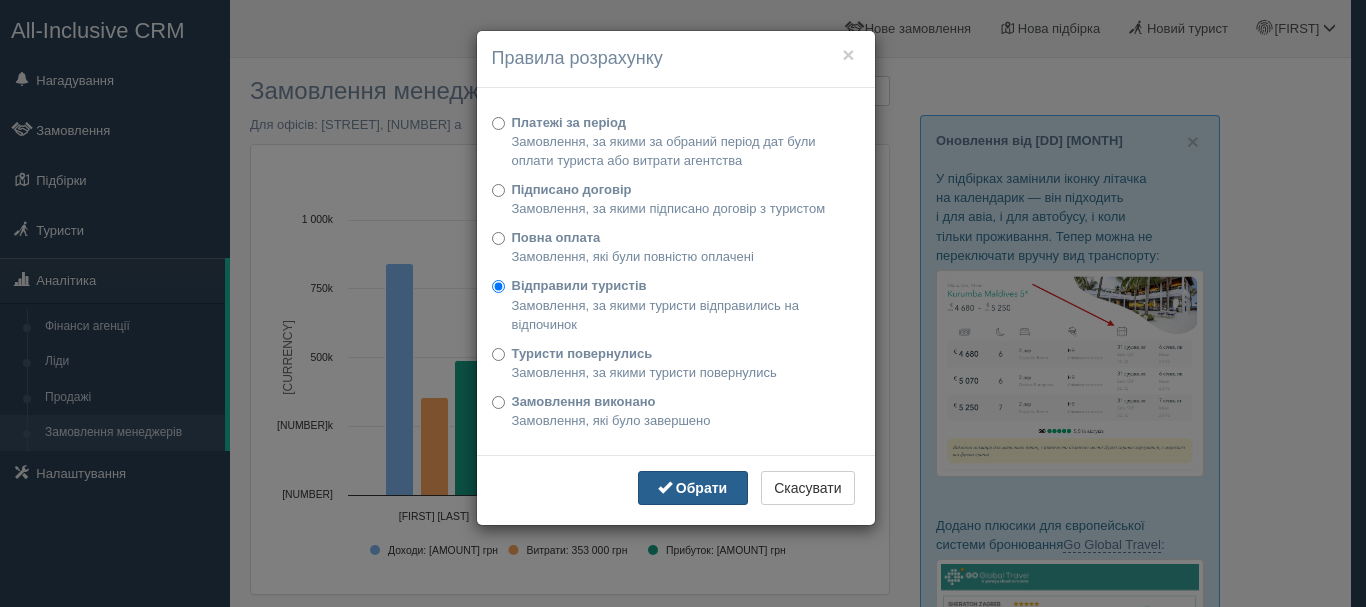 click on "Обрати" at bounding box center (677, 488) 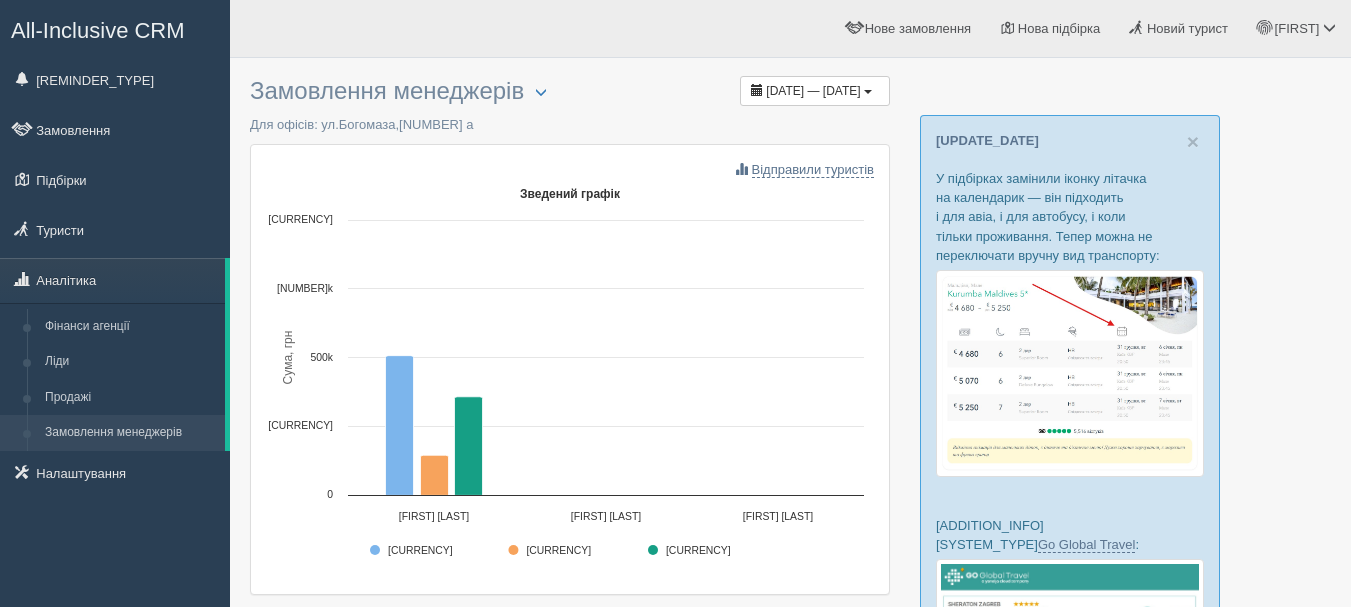 scroll, scrollTop: 0, scrollLeft: 0, axis: both 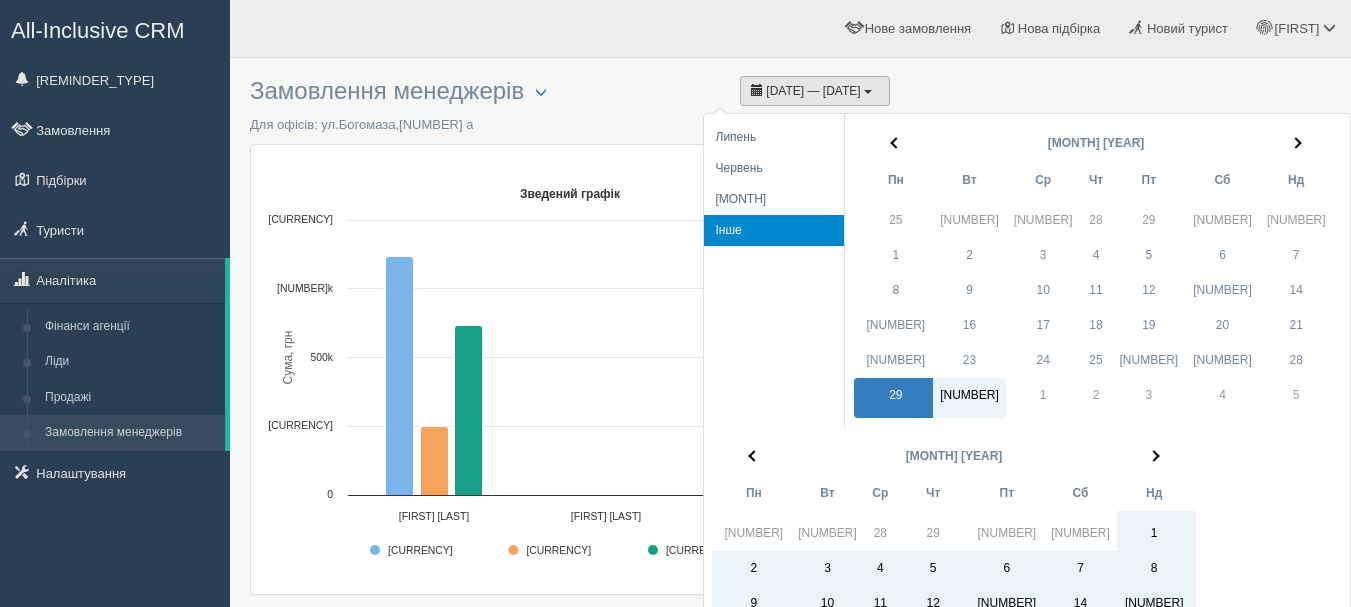 click on "[DD].[MM].[YYYY] - [DD].[MM].[YYYY]" at bounding box center (813, 91) 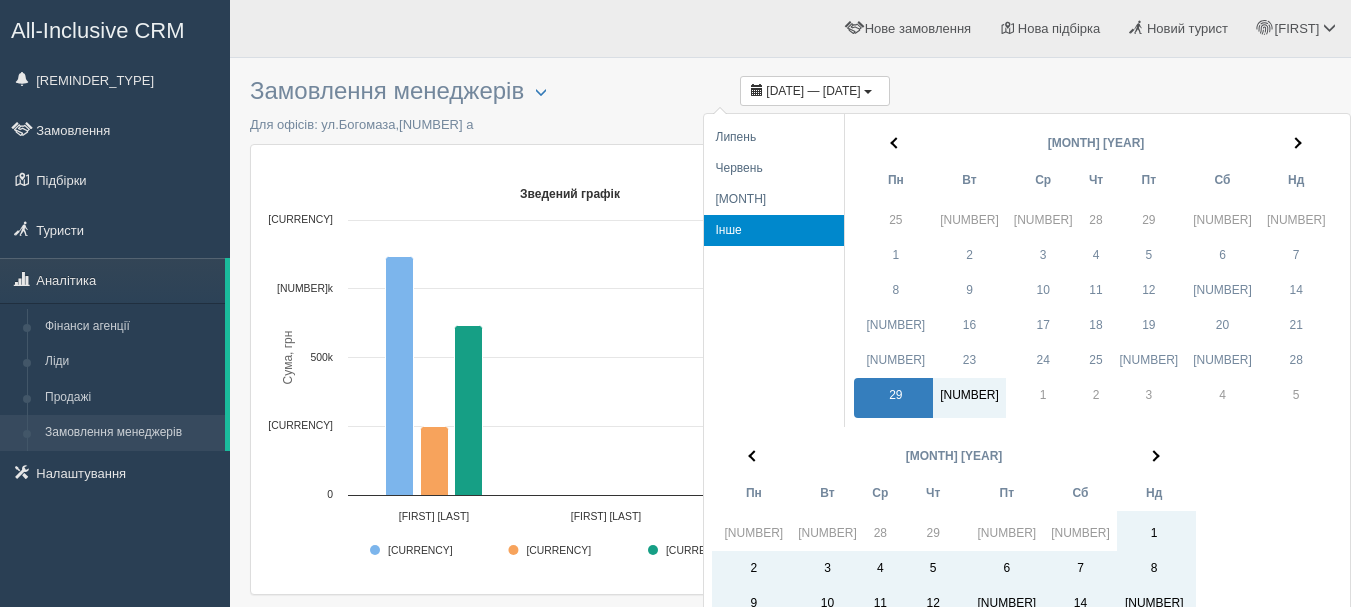 click at bounding box center (570, 144) 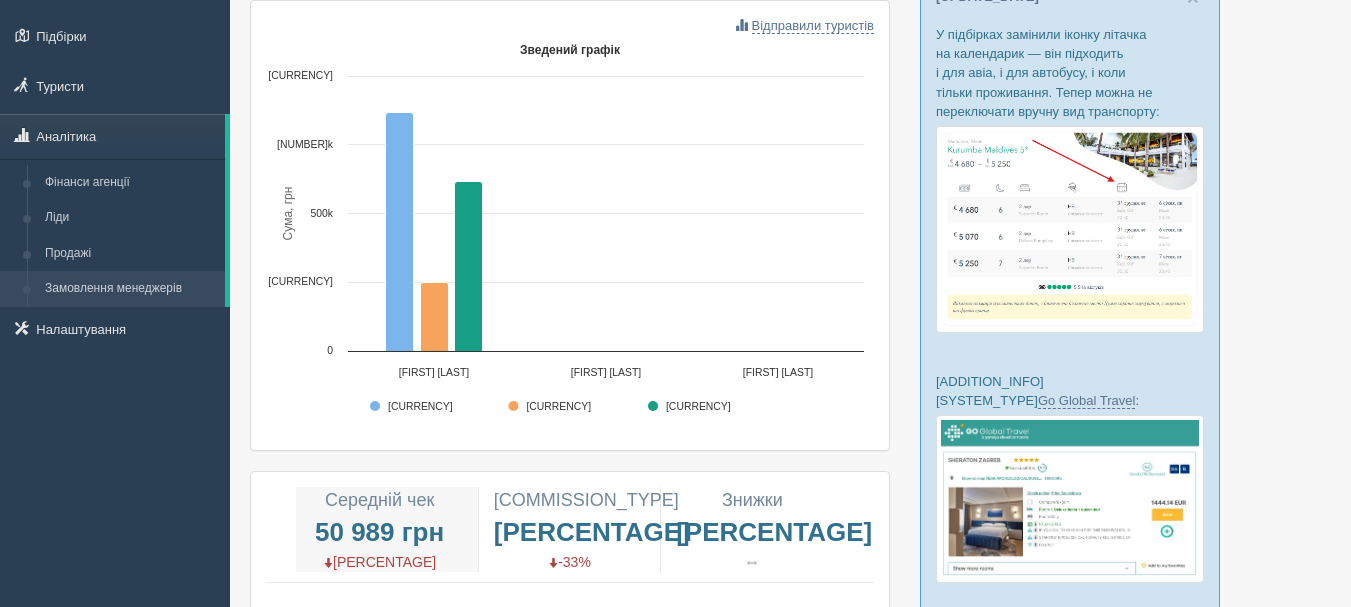 scroll, scrollTop: 0, scrollLeft: 0, axis: both 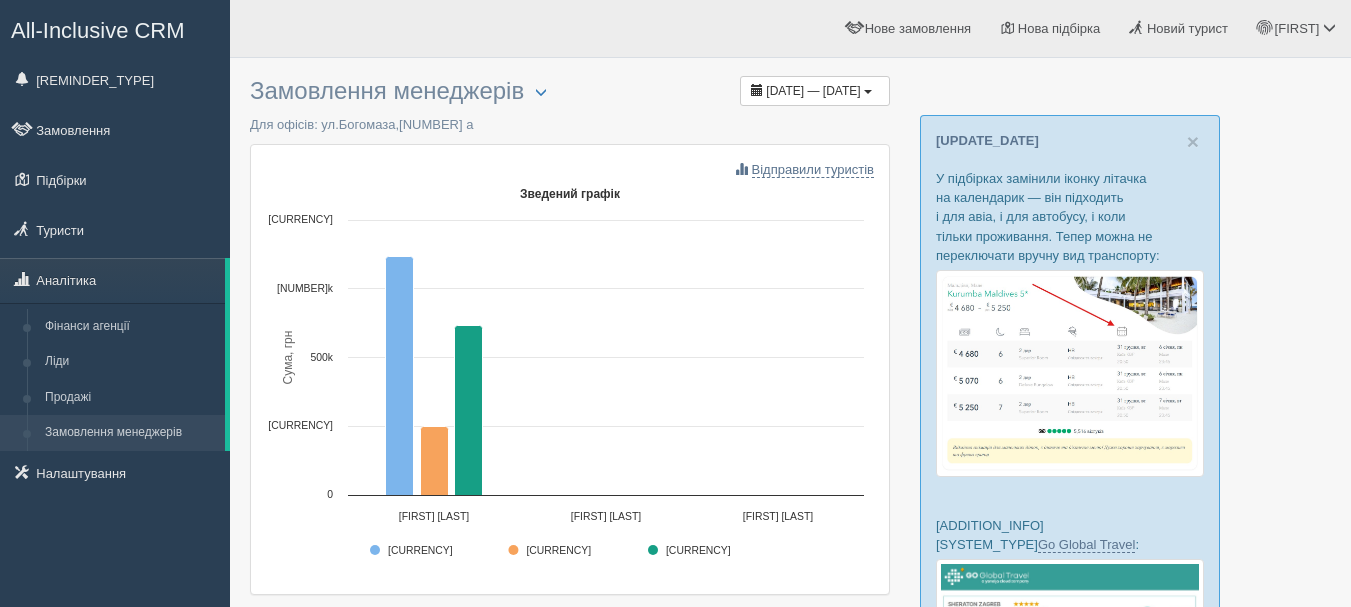 click on "[BRAND] [PRODUCT]" at bounding box center (98, 30) 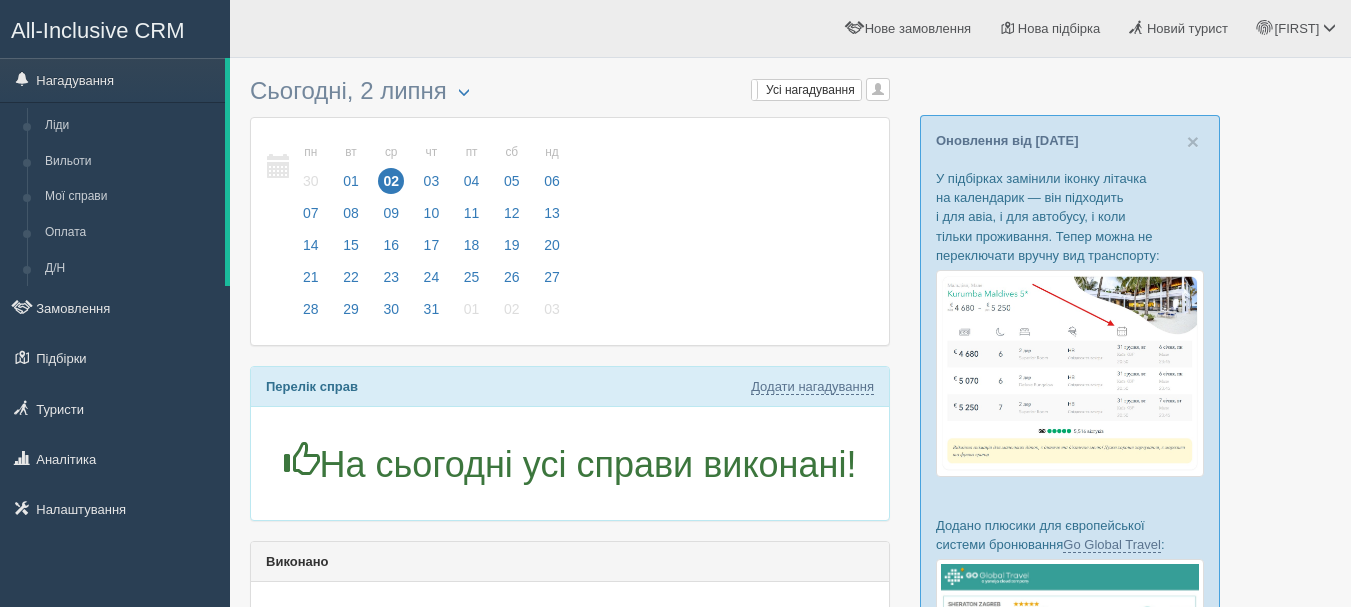 scroll, scrollTop: 0, scrollLeft: 0, axis: both 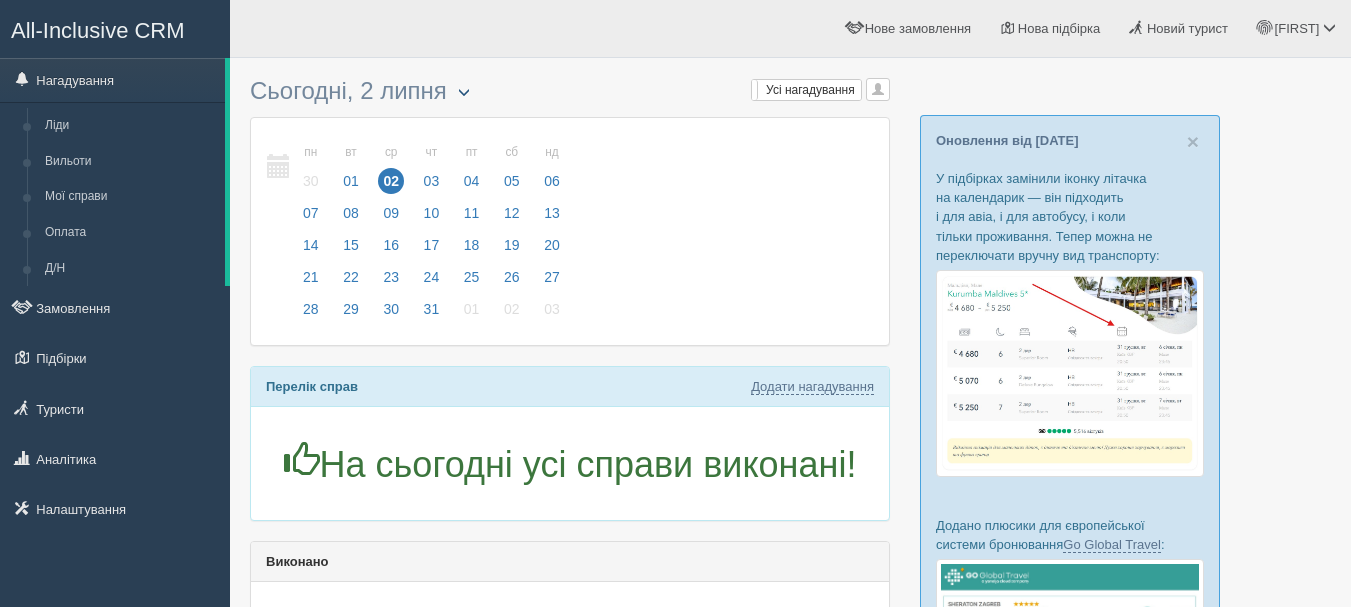 click at bounding box center [464, 92] 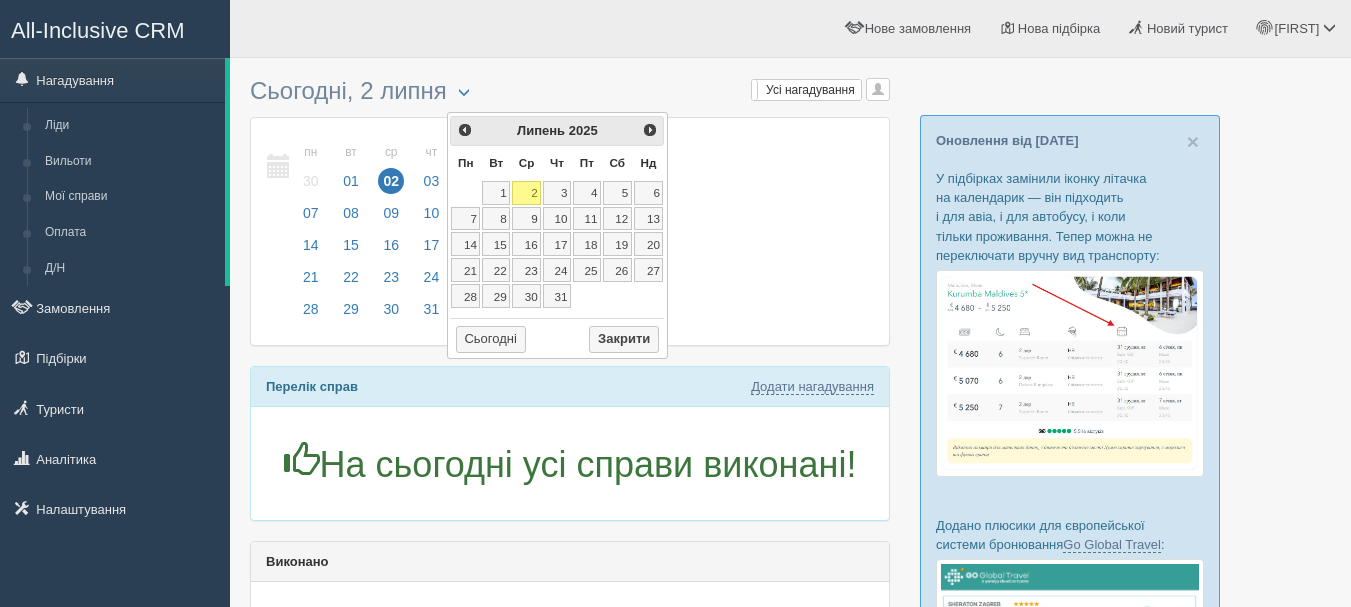 click on "Сьогодні, 2 липня
02.07.2025" at bounding box center [570, 92] 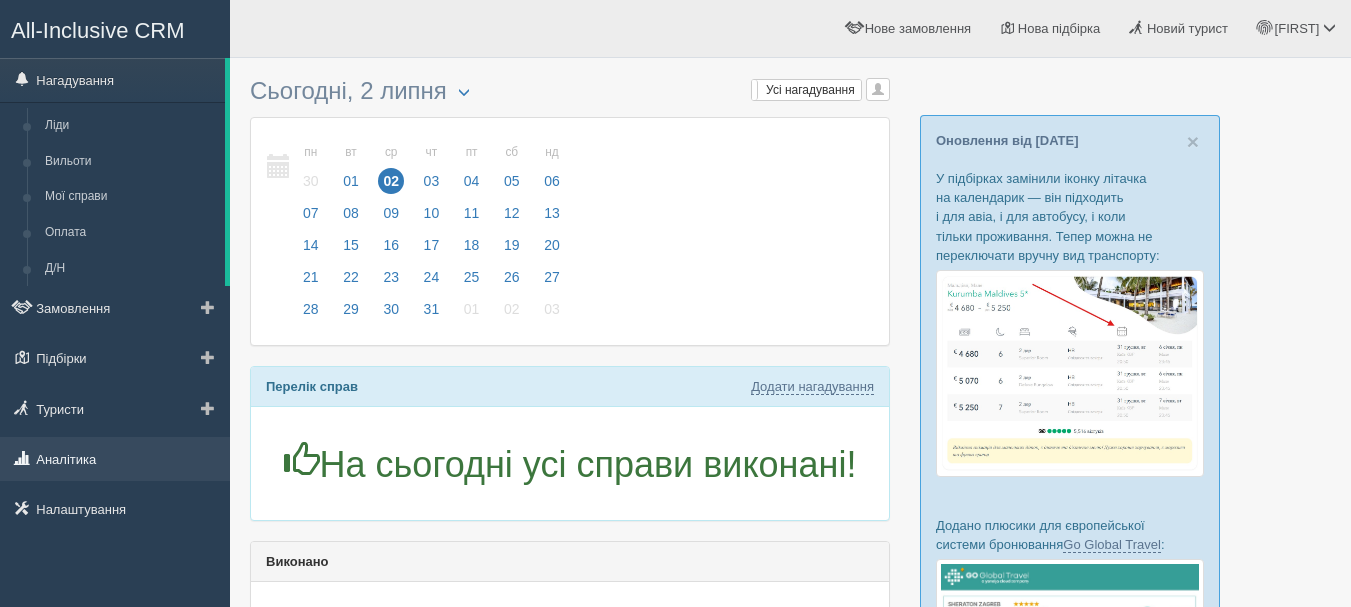 click on "Аналітика" at bounding box center [115, 459] 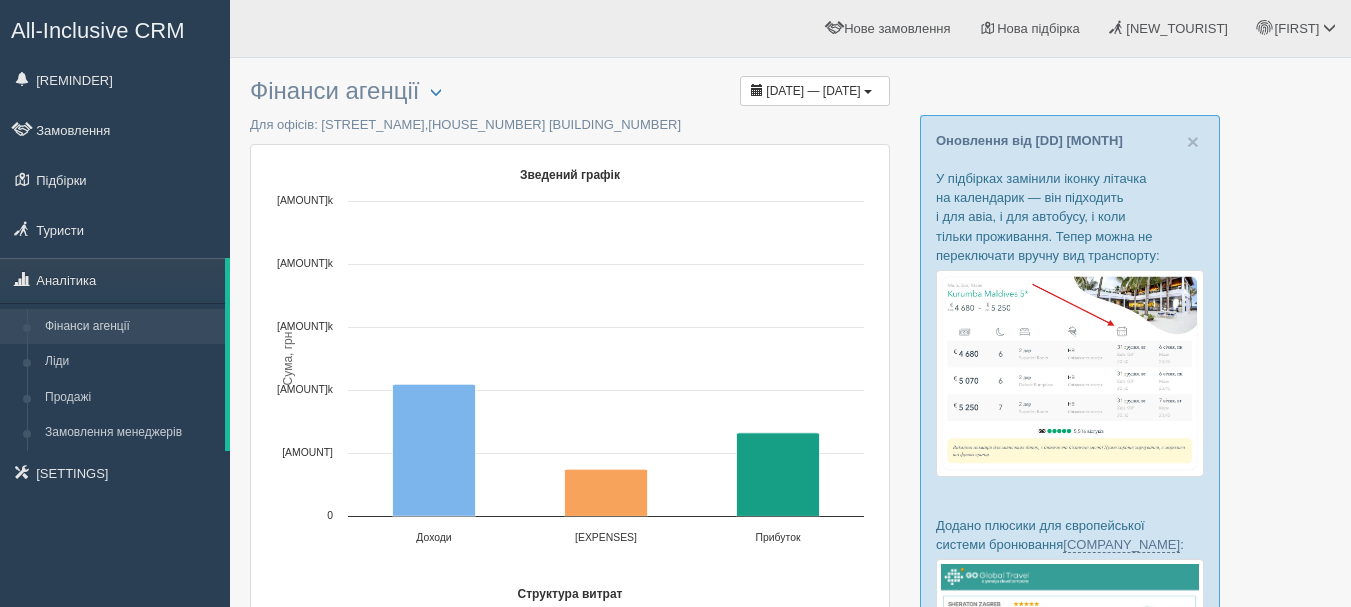 scroll, scrollTop: 0, scrollLeft: 0, axis: both 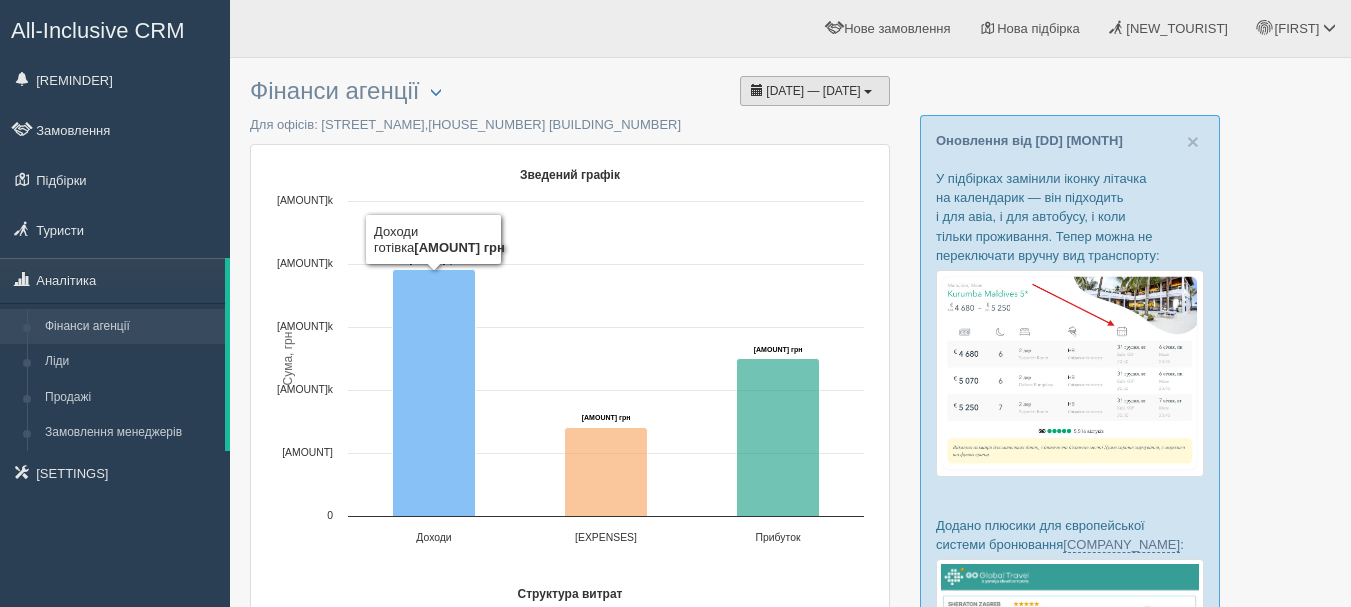 click on "[DATE] — [DATE]" at bounding box center [760, 91] 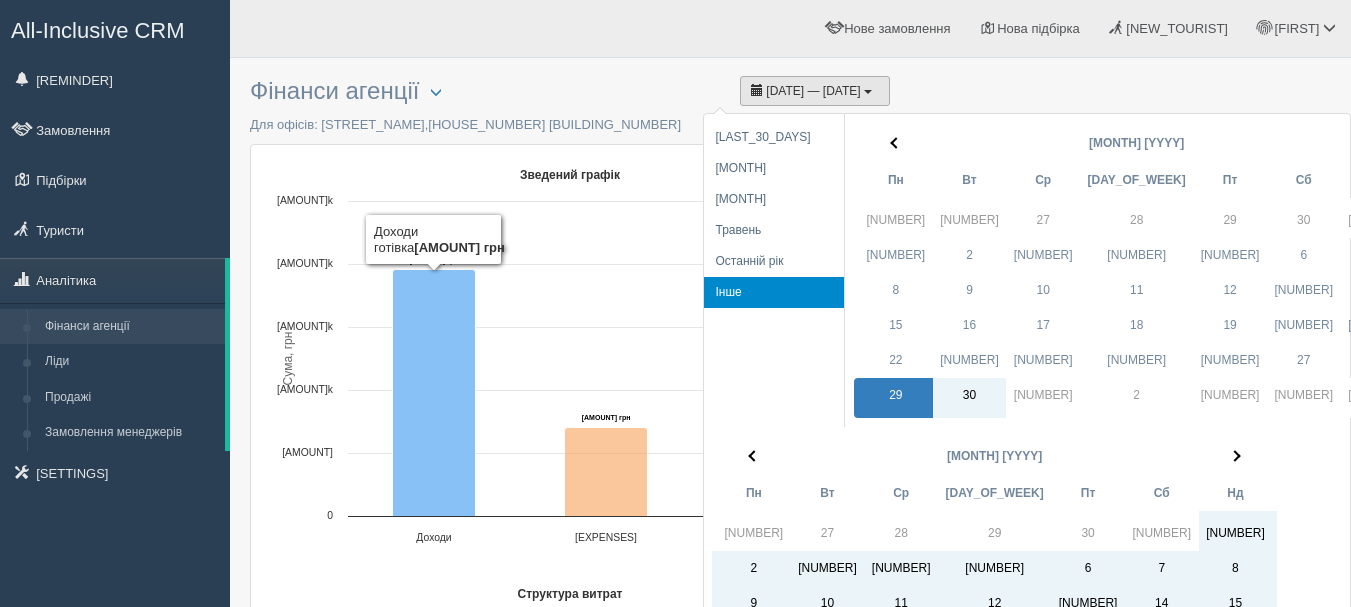 click on "[DATE] — [DATE]" at bounding box center [760, 91] 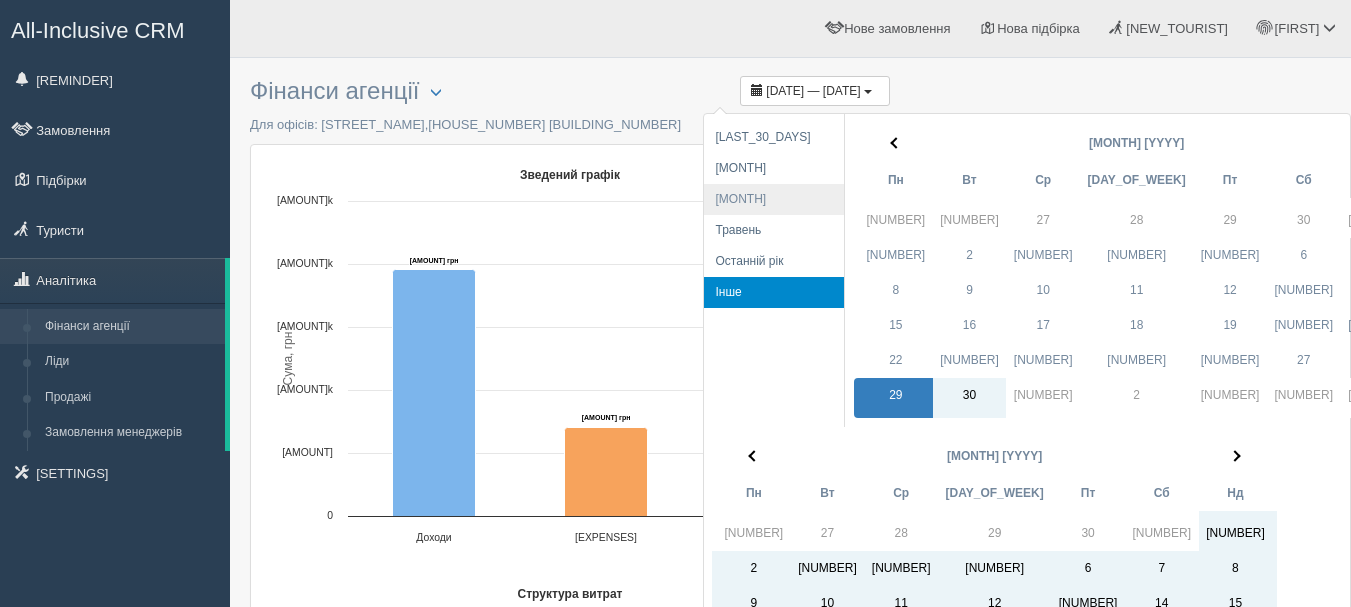 click on "[MONTH]" at bounding box center (774, 199) 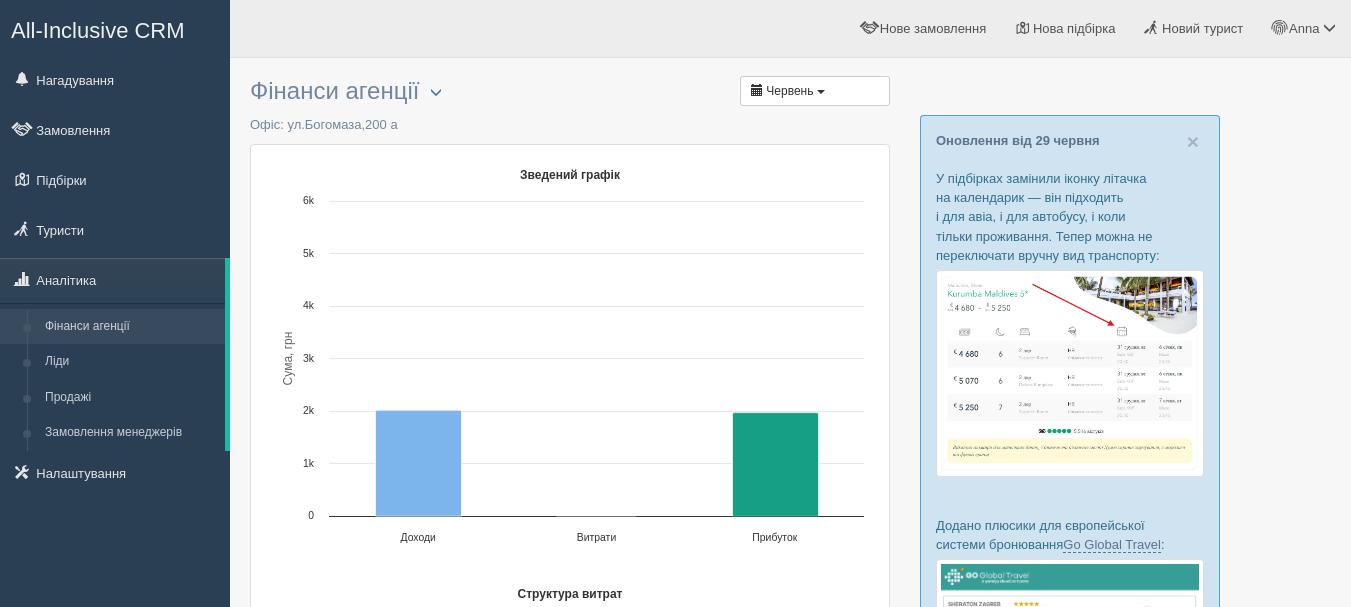 scroll, scrollTop: 0, scrollLeft: 0, axis: both 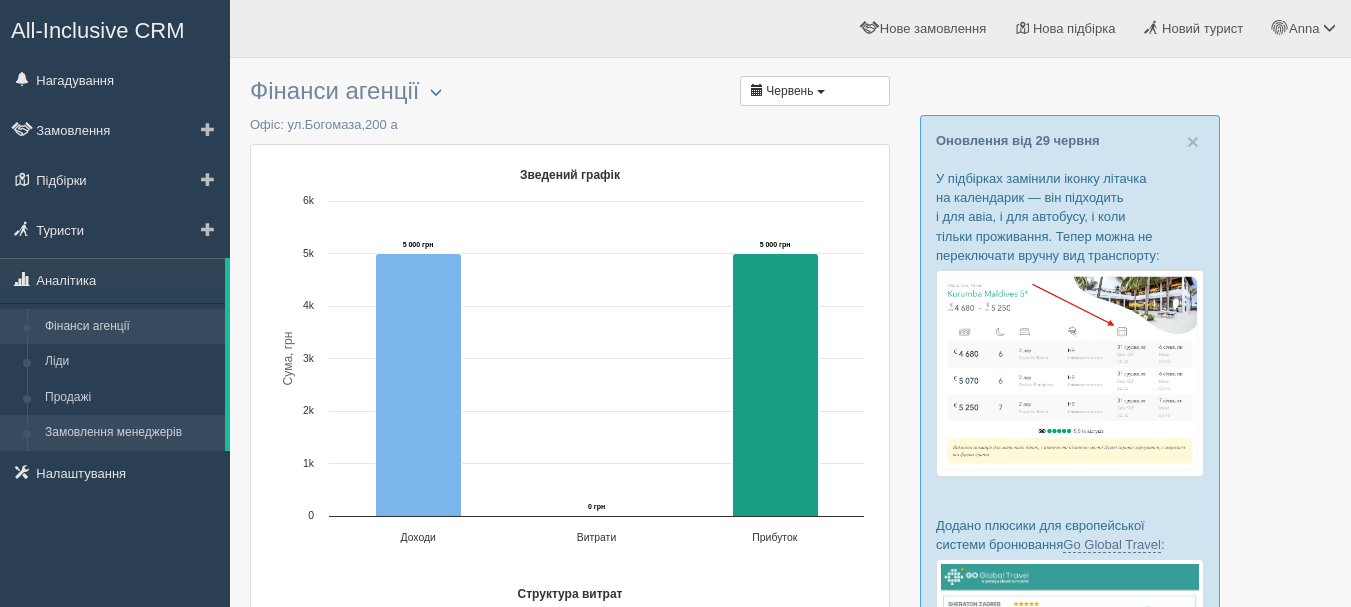 click on "Замовлення менеджерів" at bounding box center (130, 433) 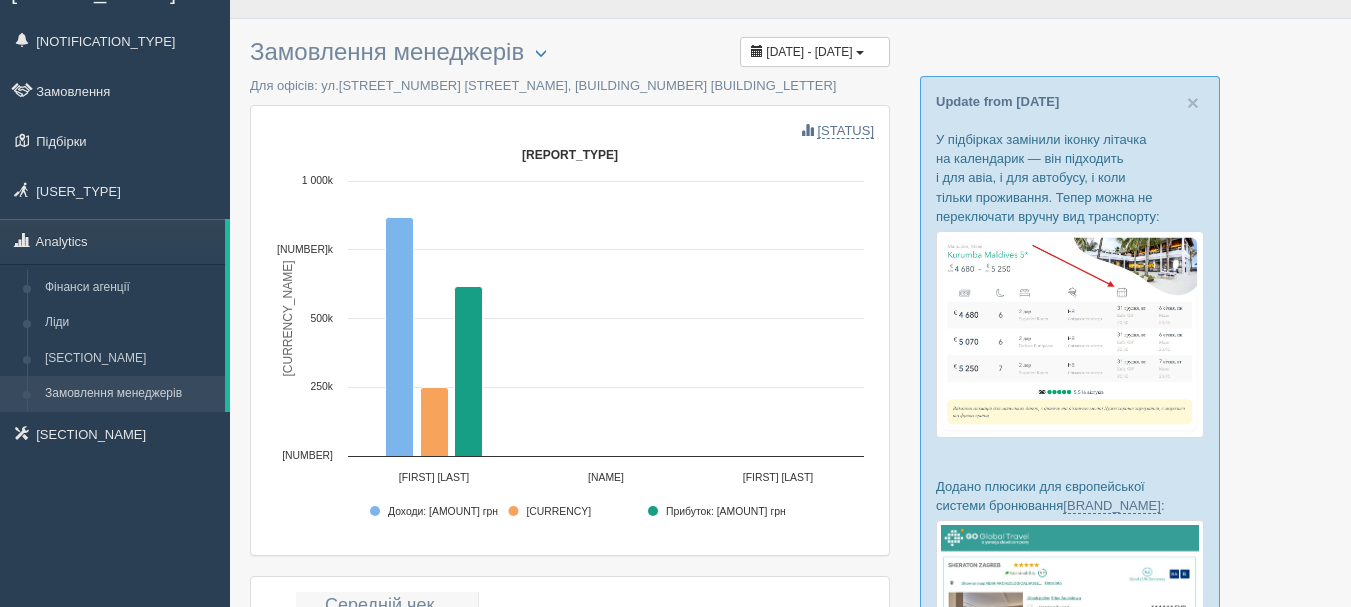 scroll, scrollTop: 0, scrollLeft: 0, axis: both 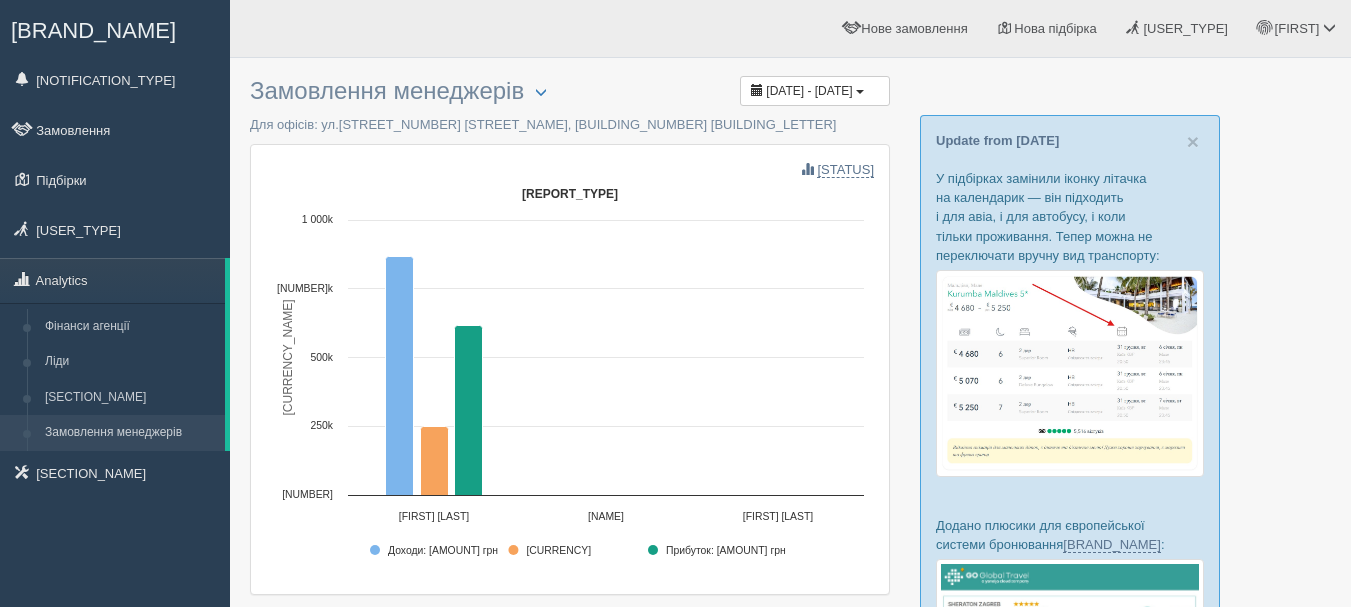 click on "All-Inclusive CRM" at bounding box center [98, 30] 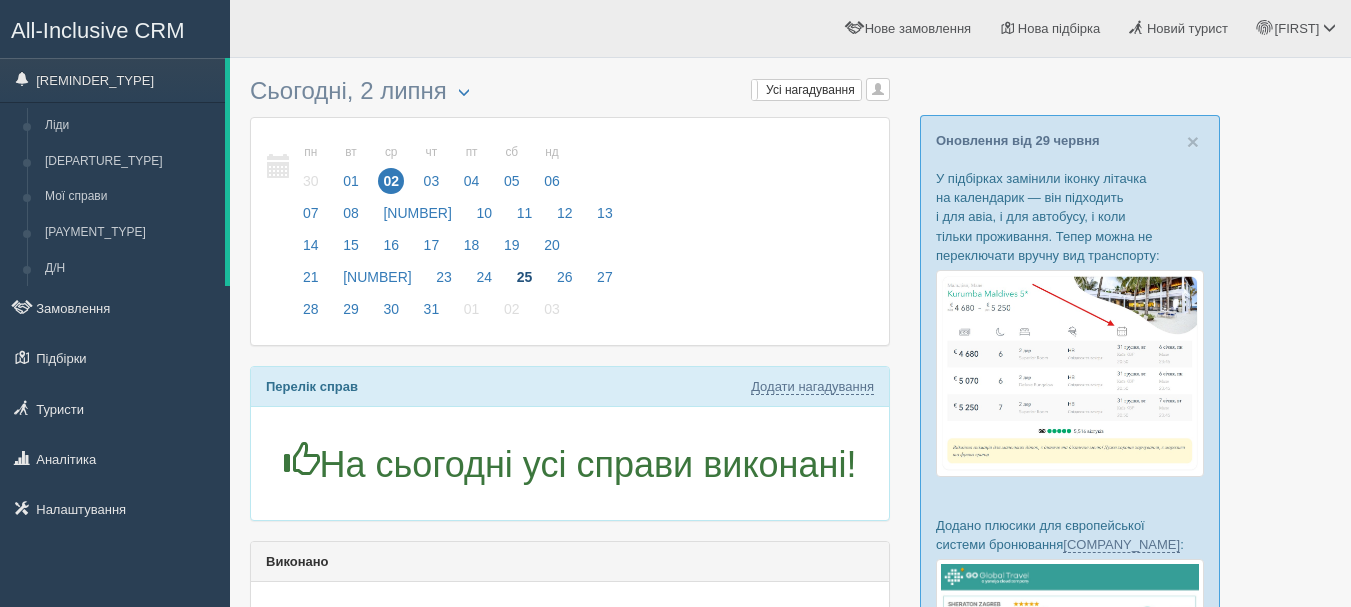 scroll, scrollTop: 0, scrollLeft: 0, axis: both 